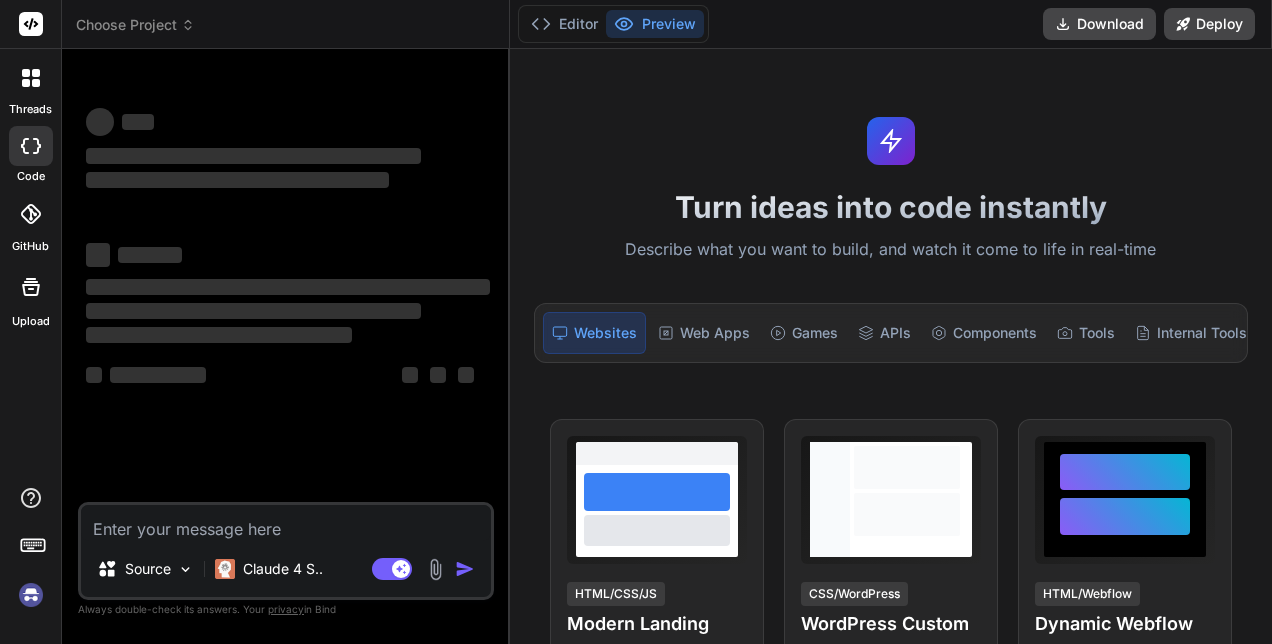 scroll, scrollTop: 0, scrollLeft: 0, axis: both 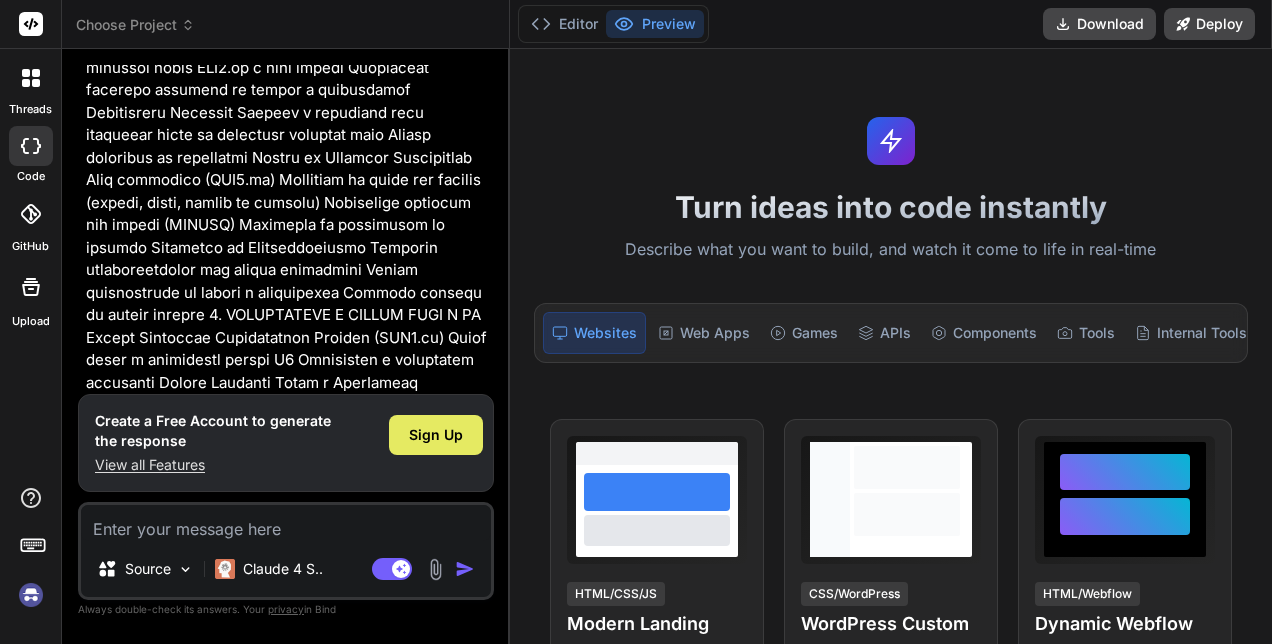 click on "Sign Up" at bounding box center [436, 435] 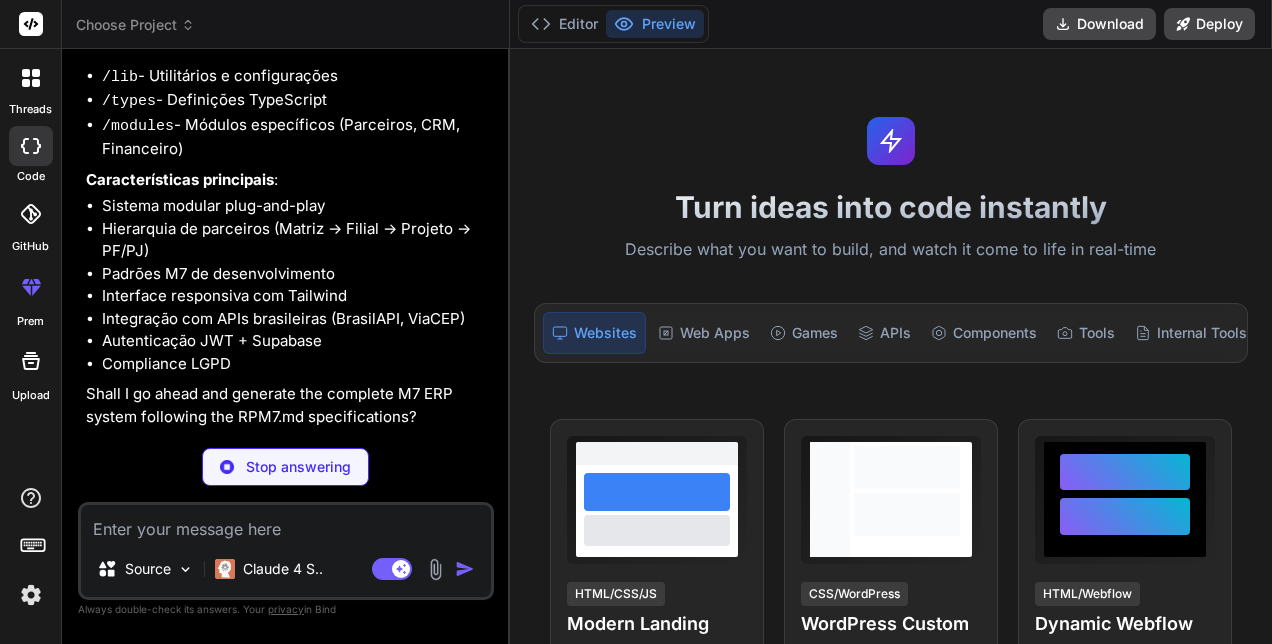 scroll, scrollTop: 1803, scrollLeft: 0, axis: vertical 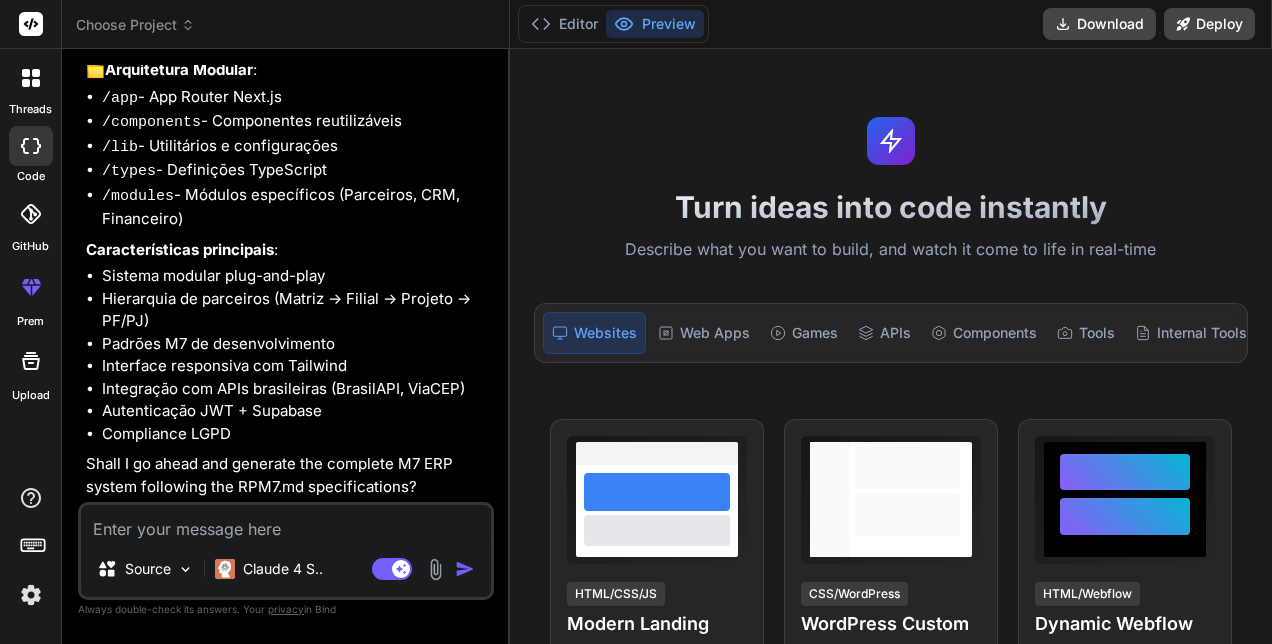 type on "x" 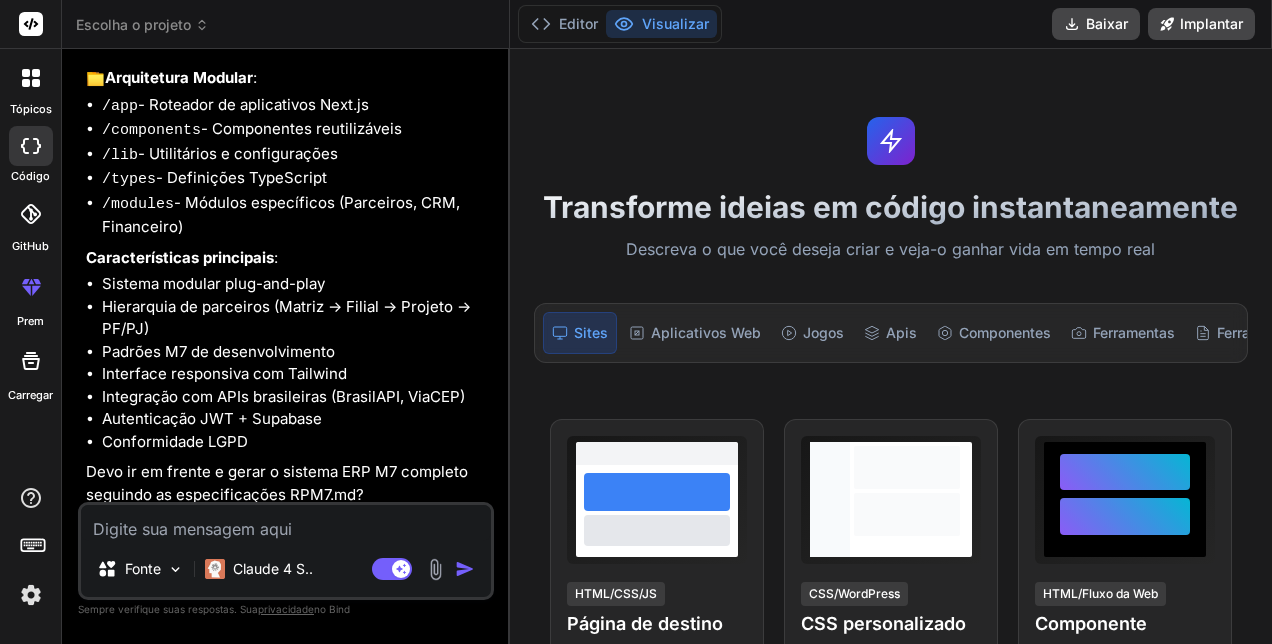 click at bounding box center [286, 523] 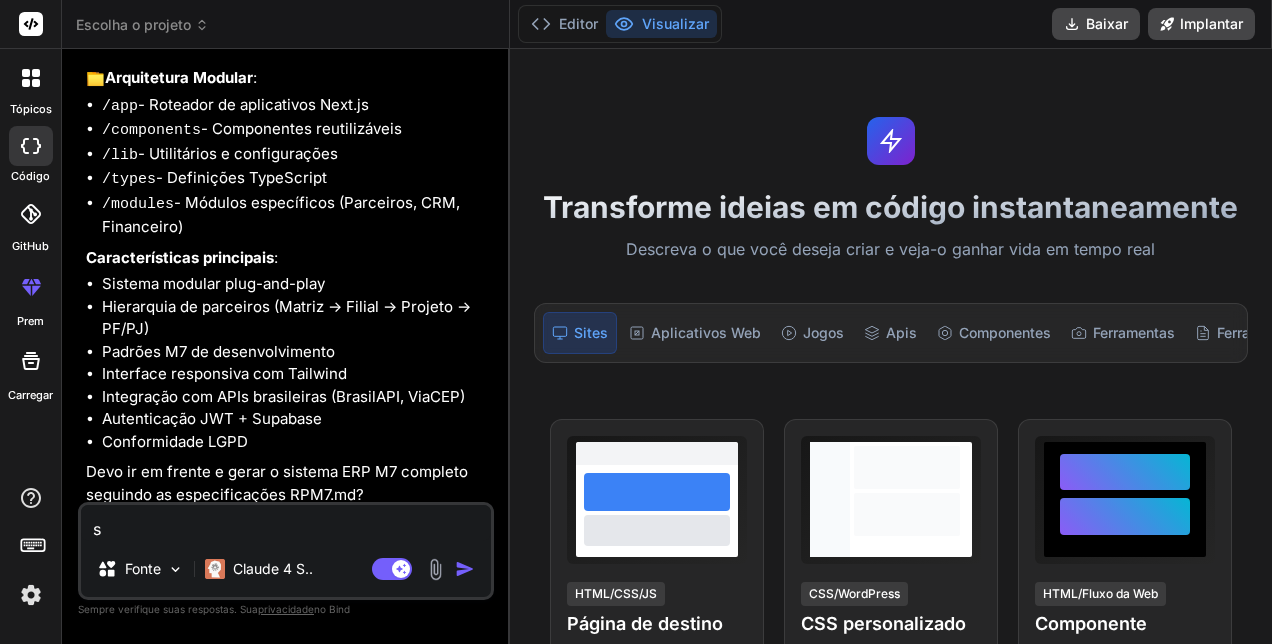 type on "si" 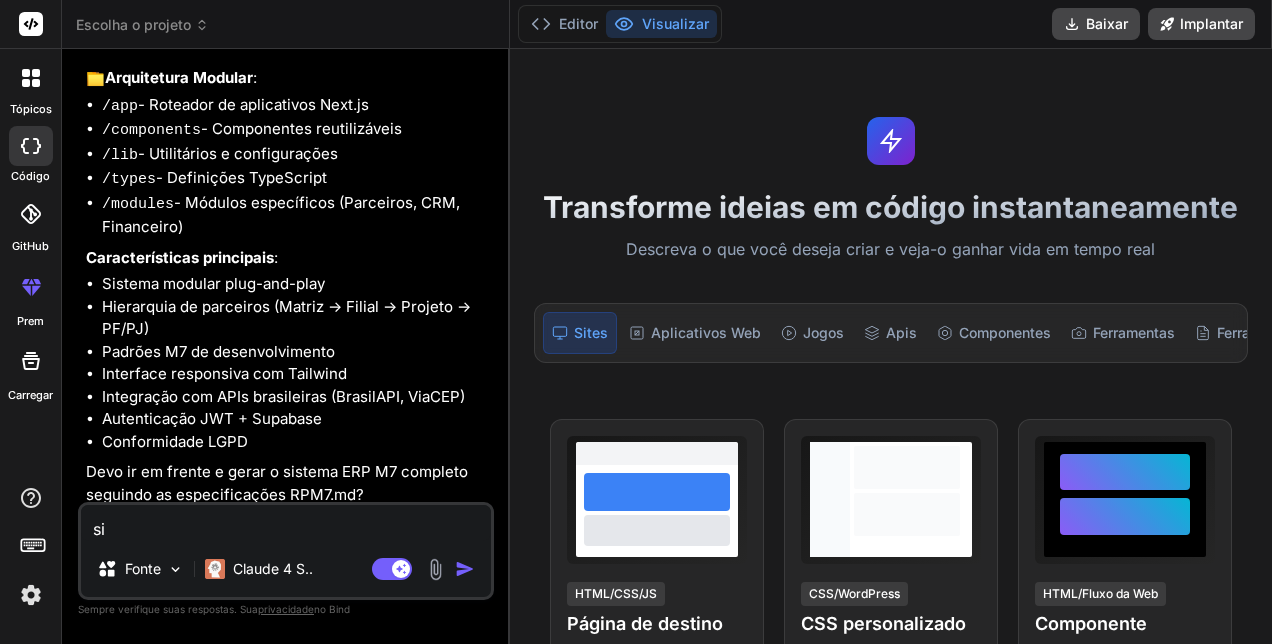 type on "sim" 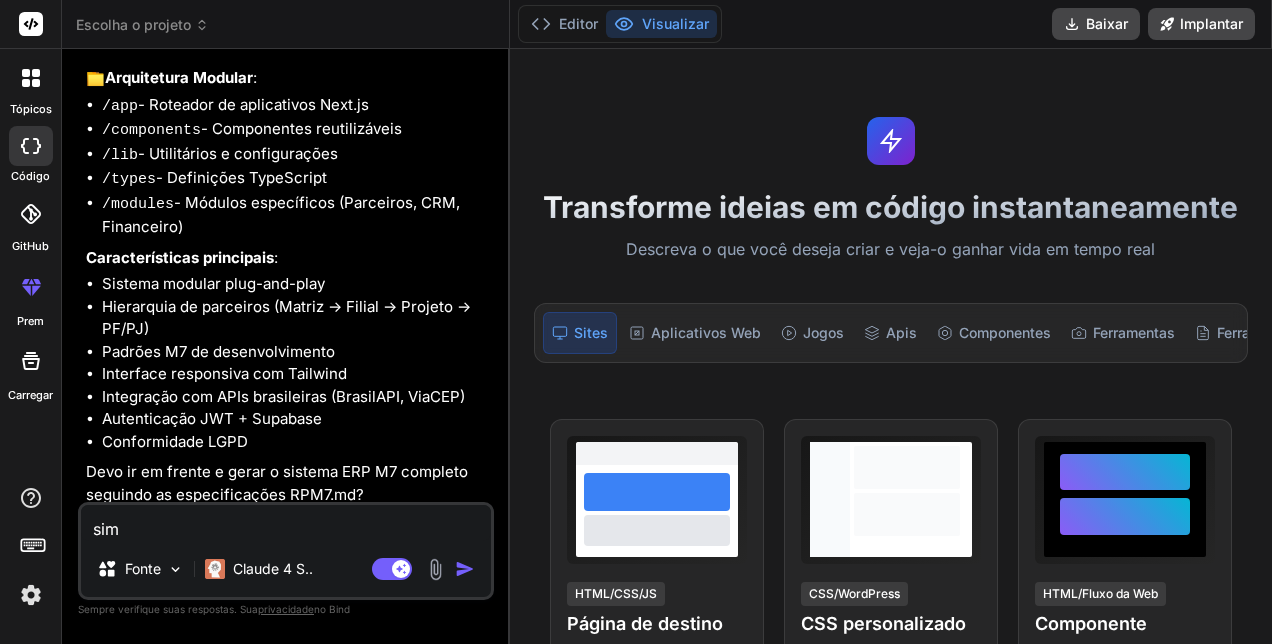 type on "x" 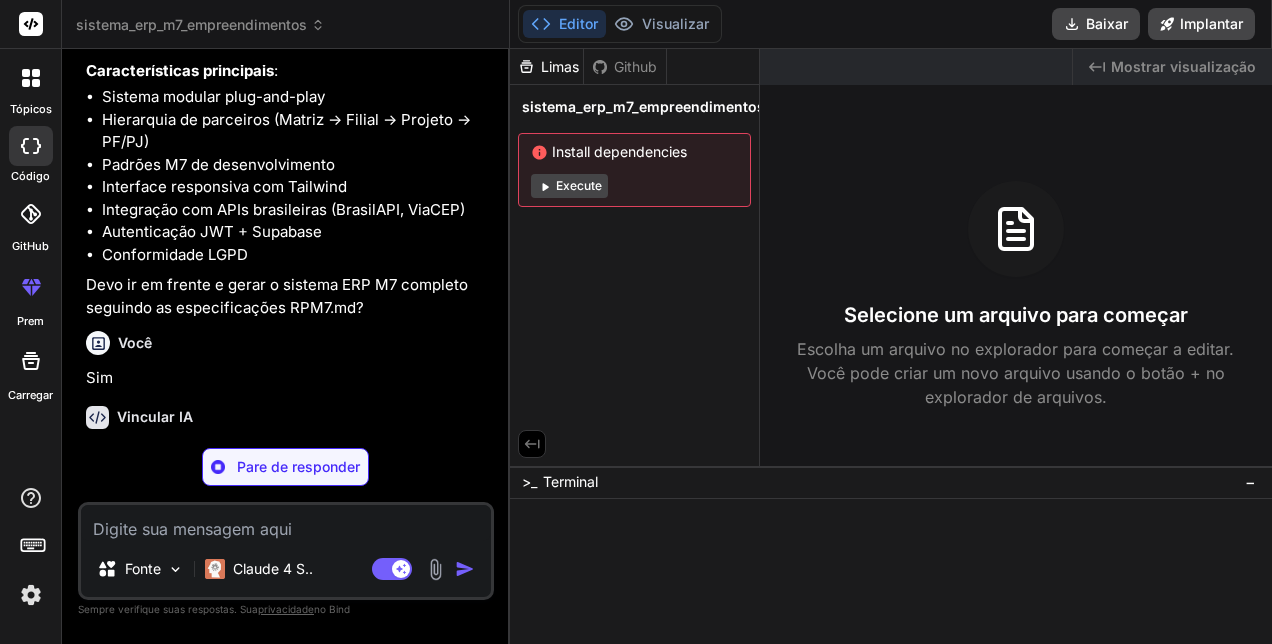 scroll, scrollTop: 1966, scrollLeft: 0, axis: vertical 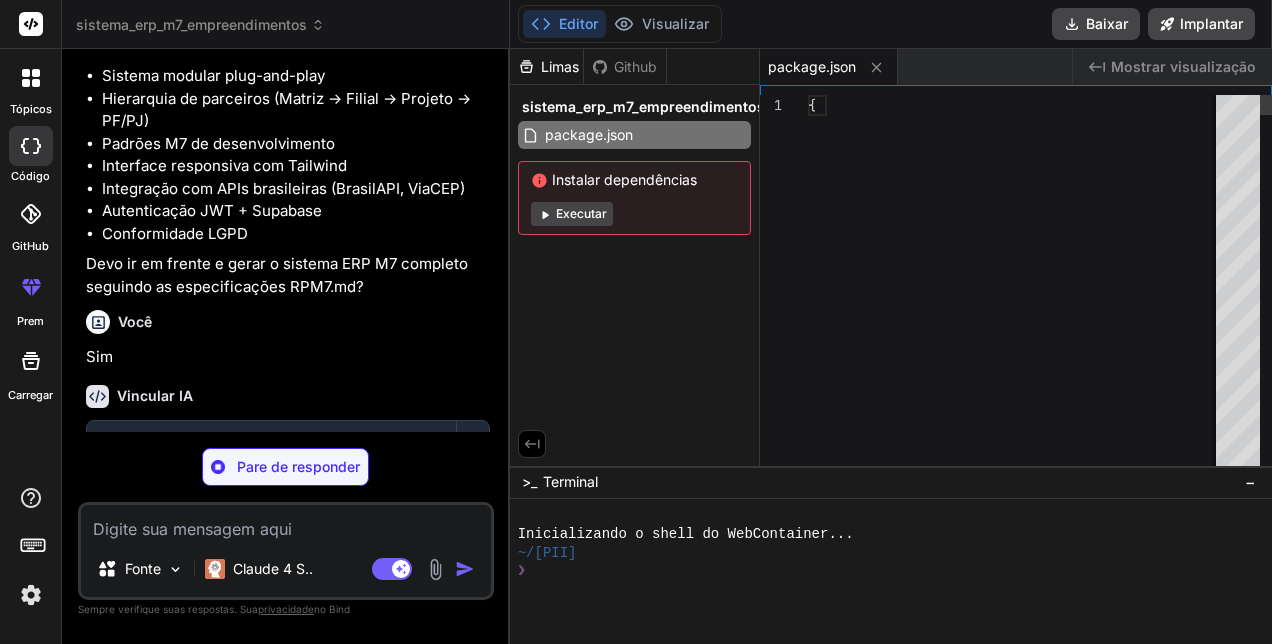 click on "Instalar dependências" at bounding box center [624, 180] 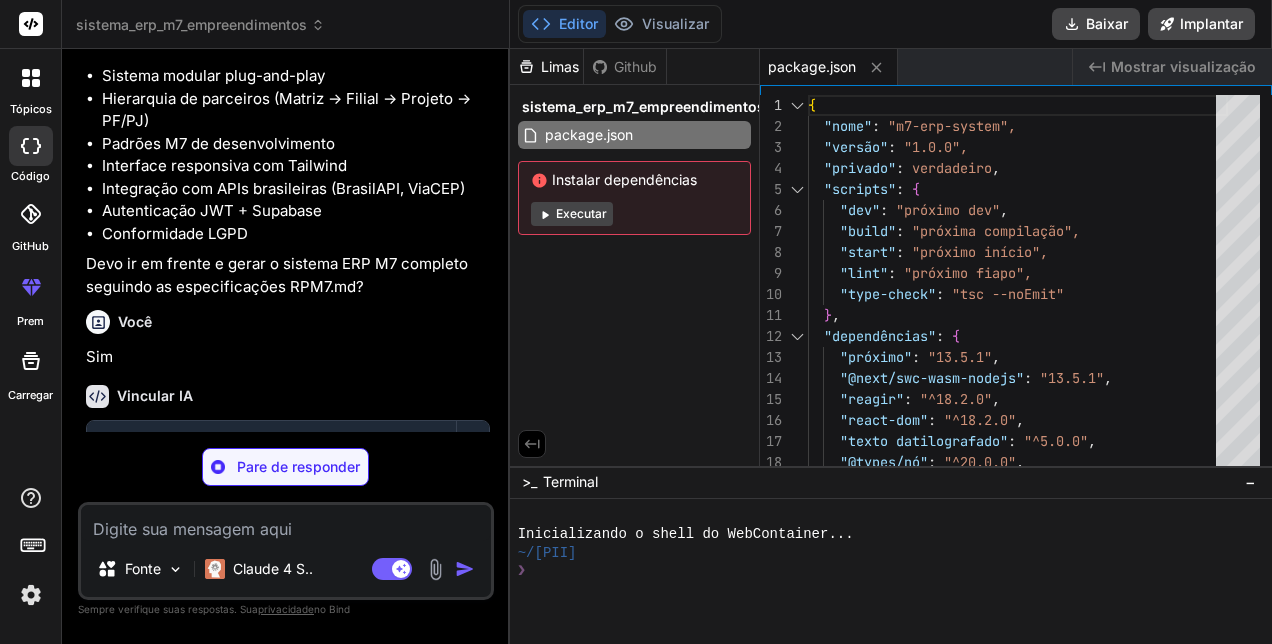 type on "x" 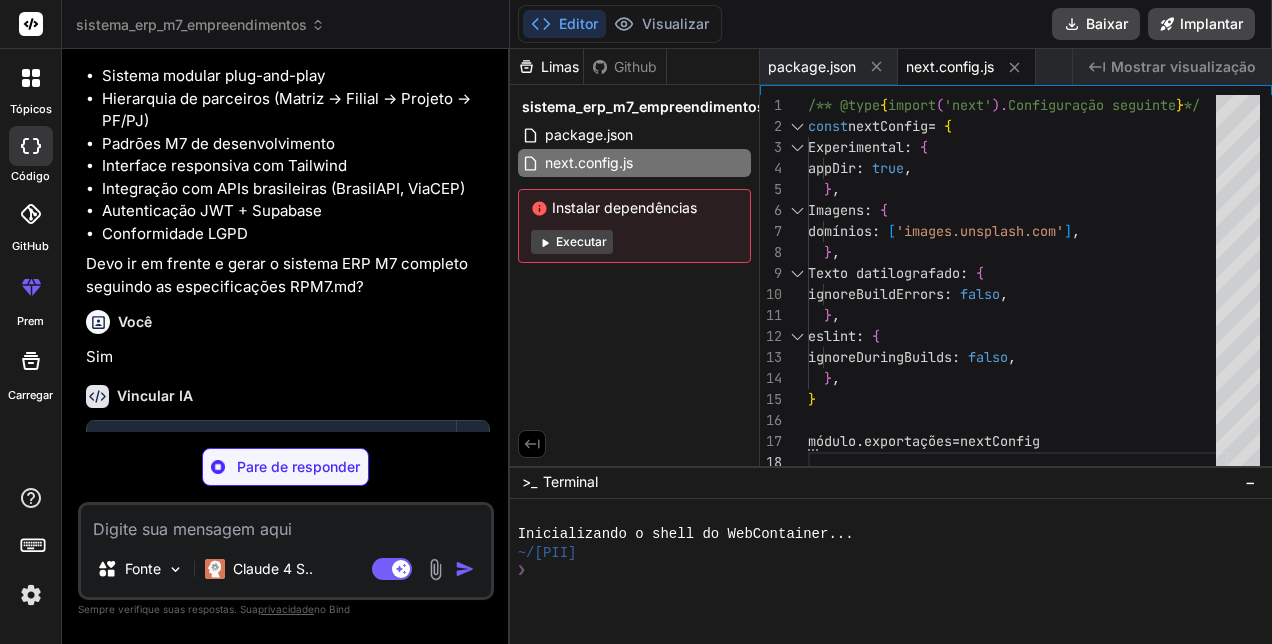type on "x" 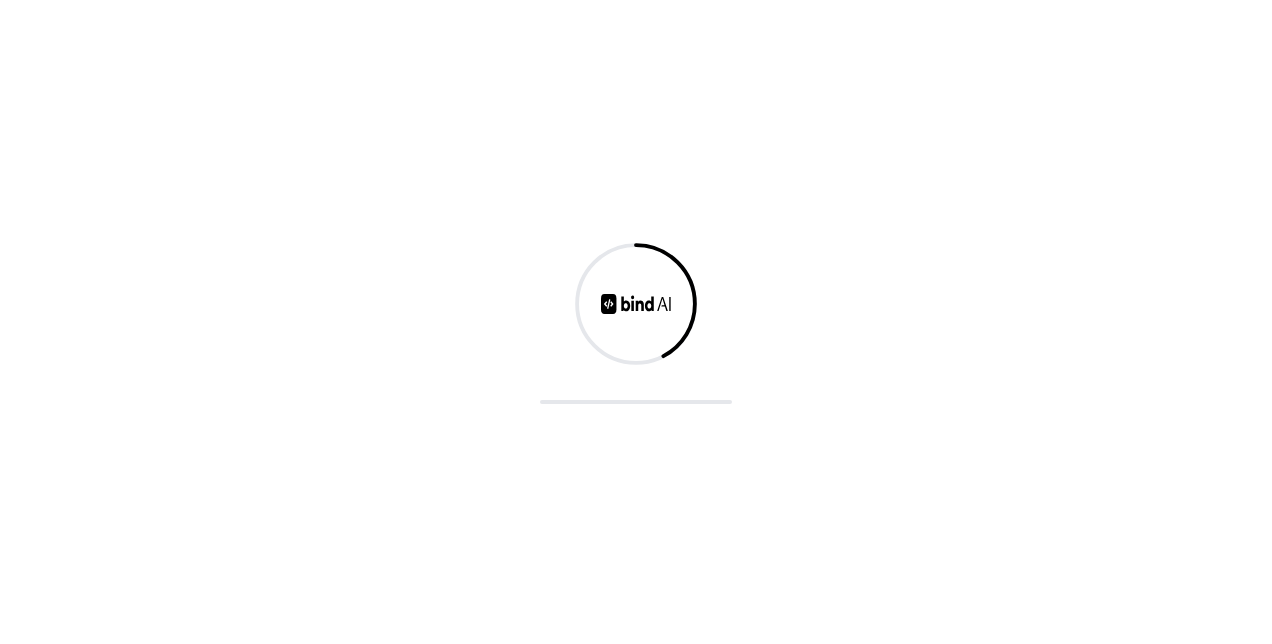 scroll, scrollTop: 0, scrollLeft: 0, axis: both 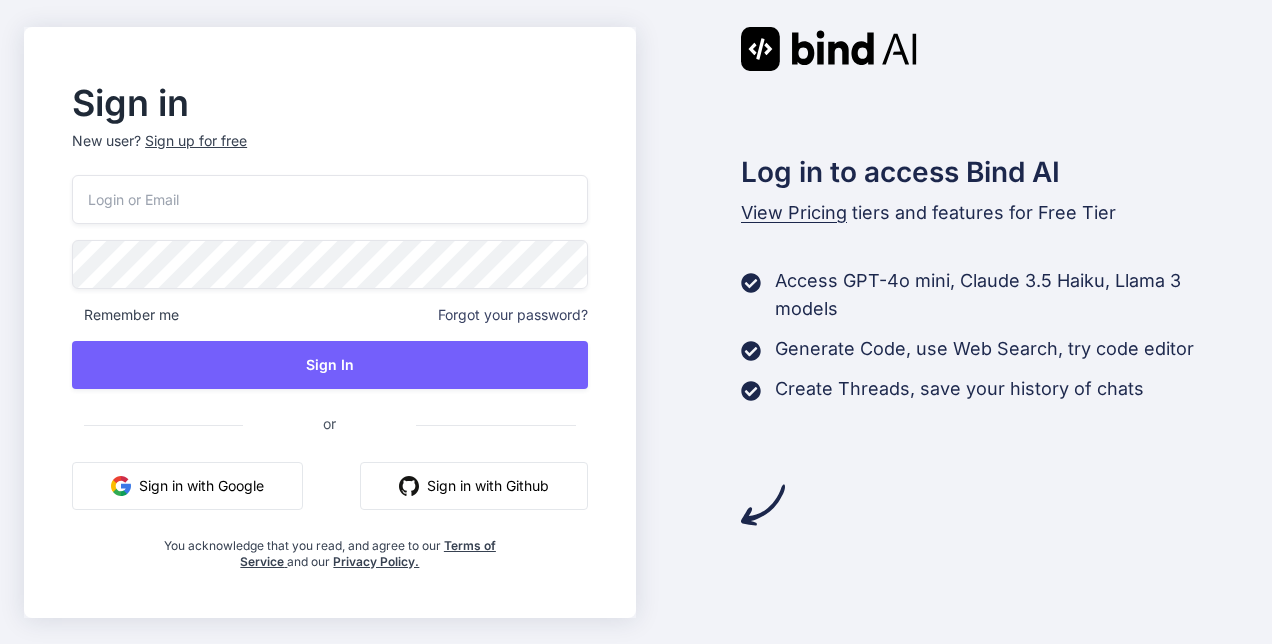 click on "Sign in with Google" at bounding box center [187, 486] 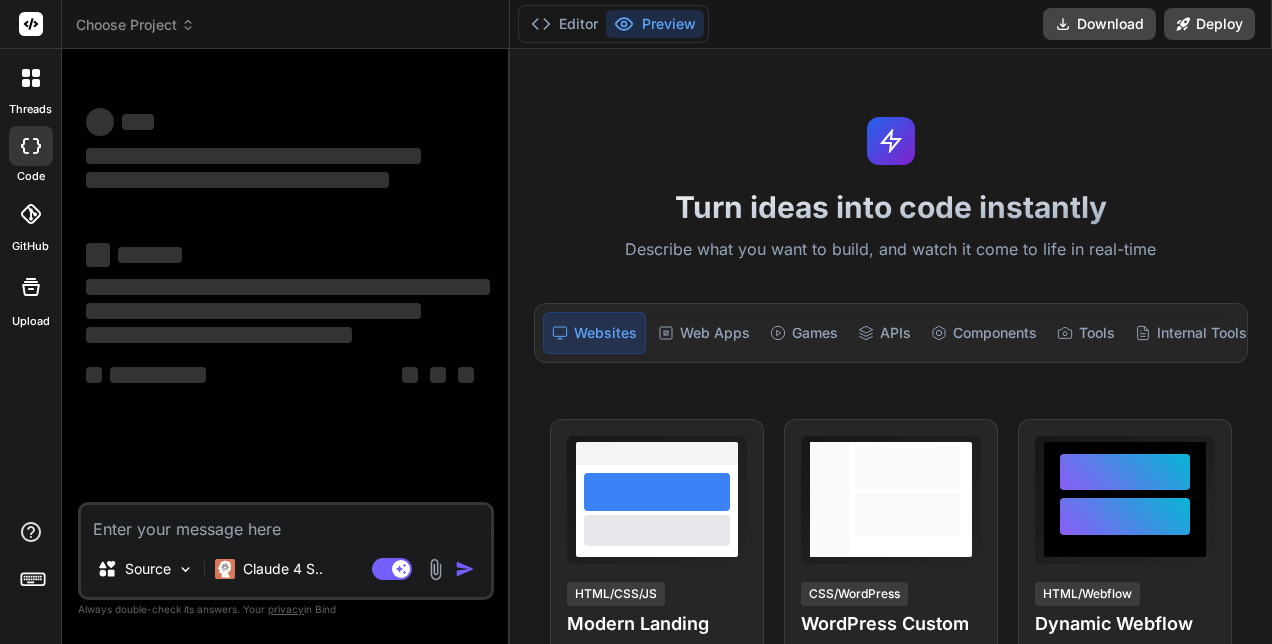 scroll, scrollTop: 0, scrollLeft: 0, axis: both 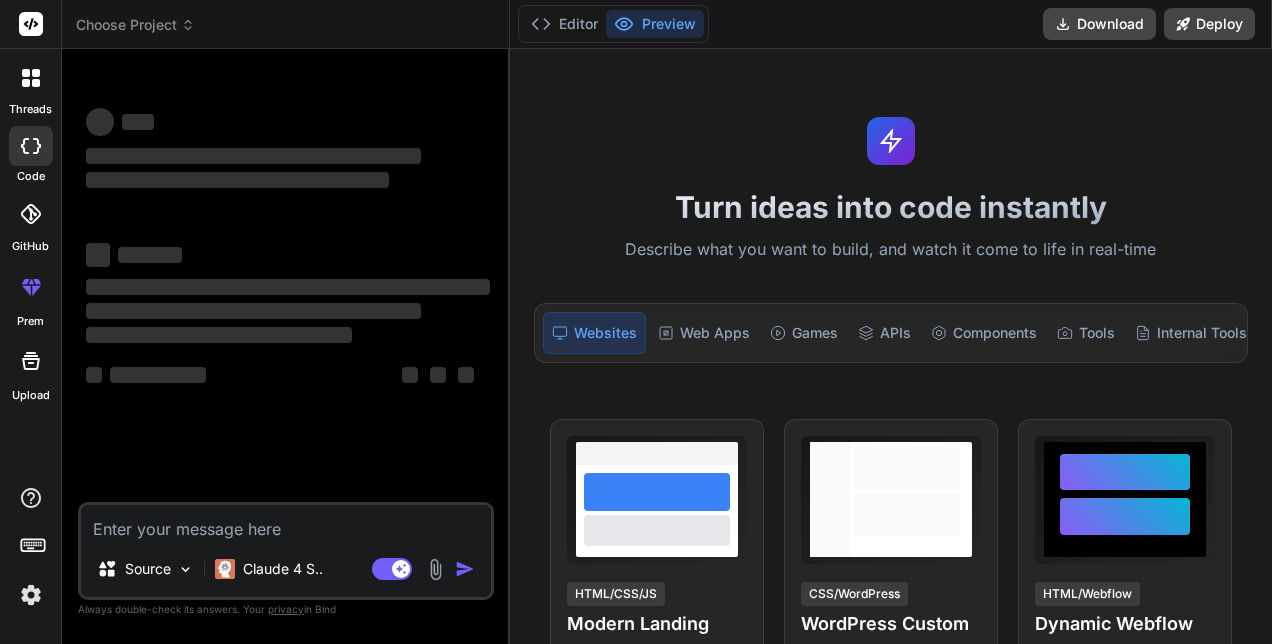 type on "x" 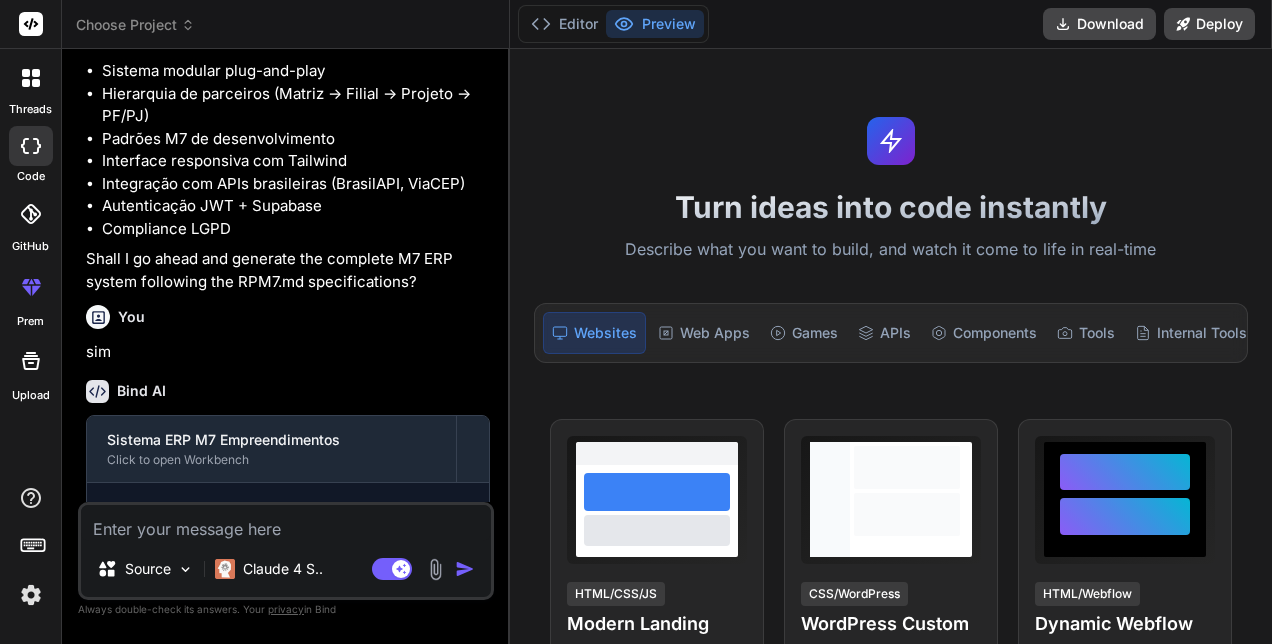 scroll, scrollTop: 2271, scrollLeft: 0, axis: vertical 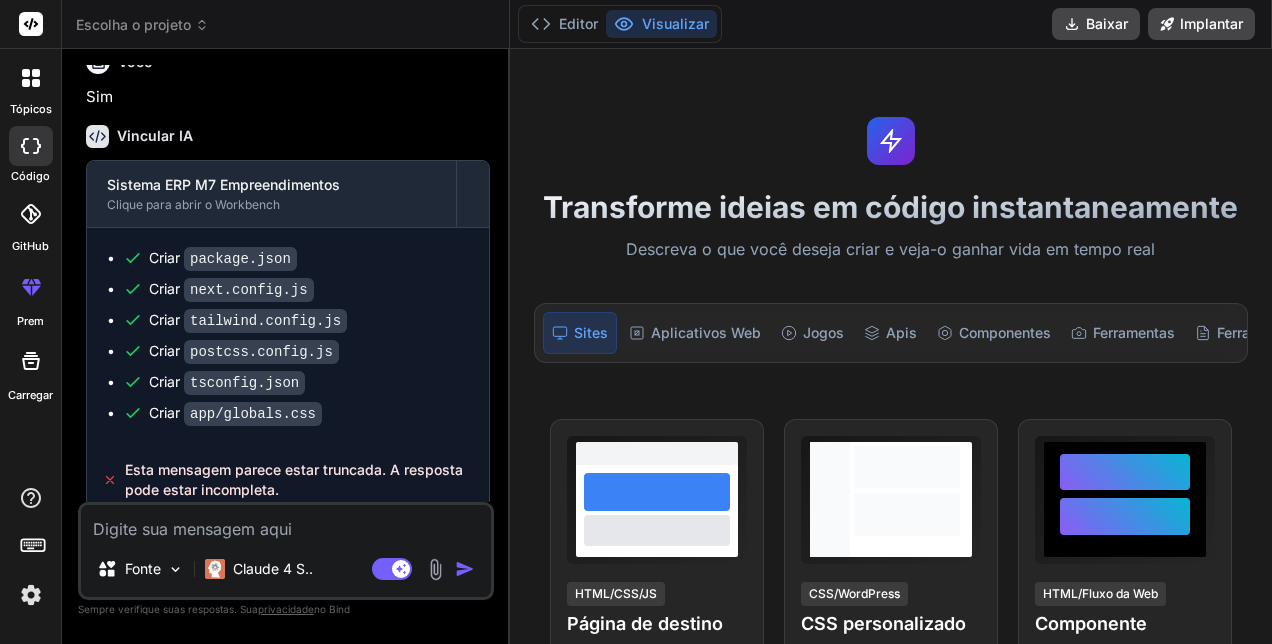 click at bounding box center [286, 523] 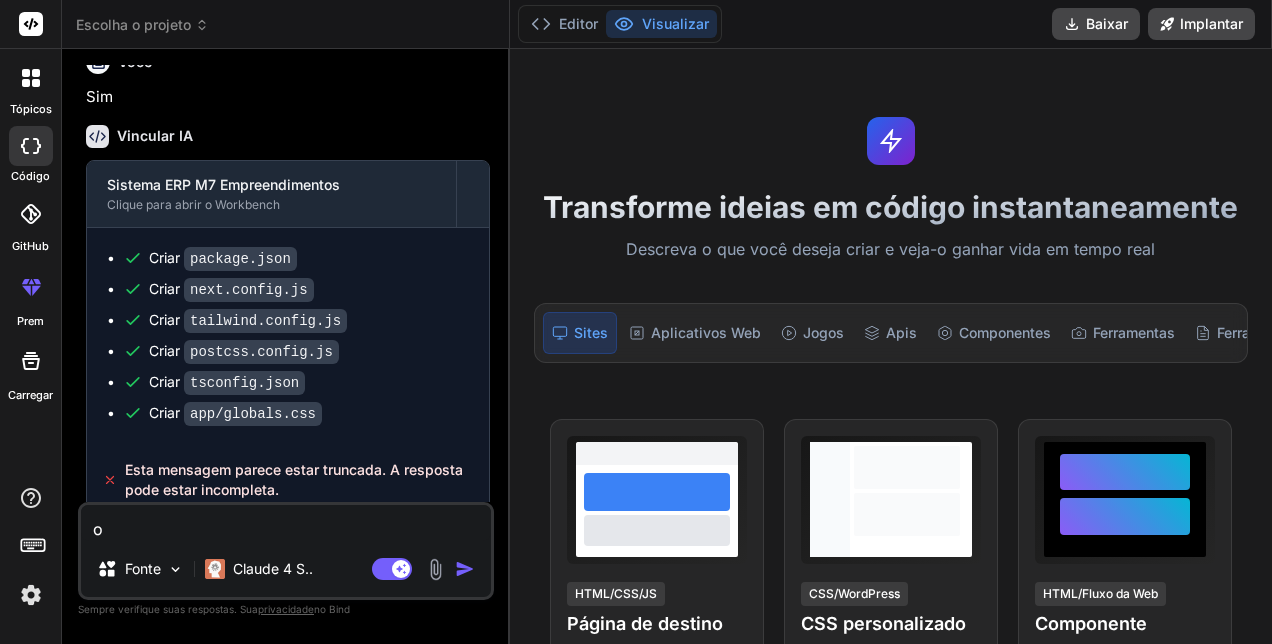 type on "ok" 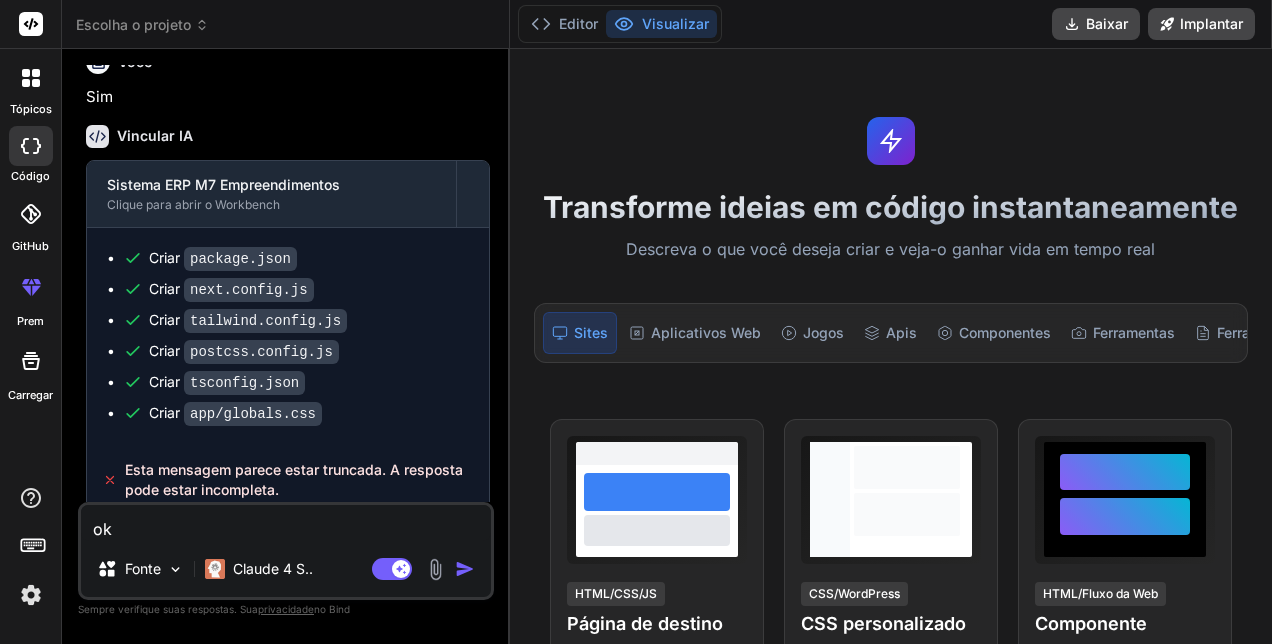 type on "o" 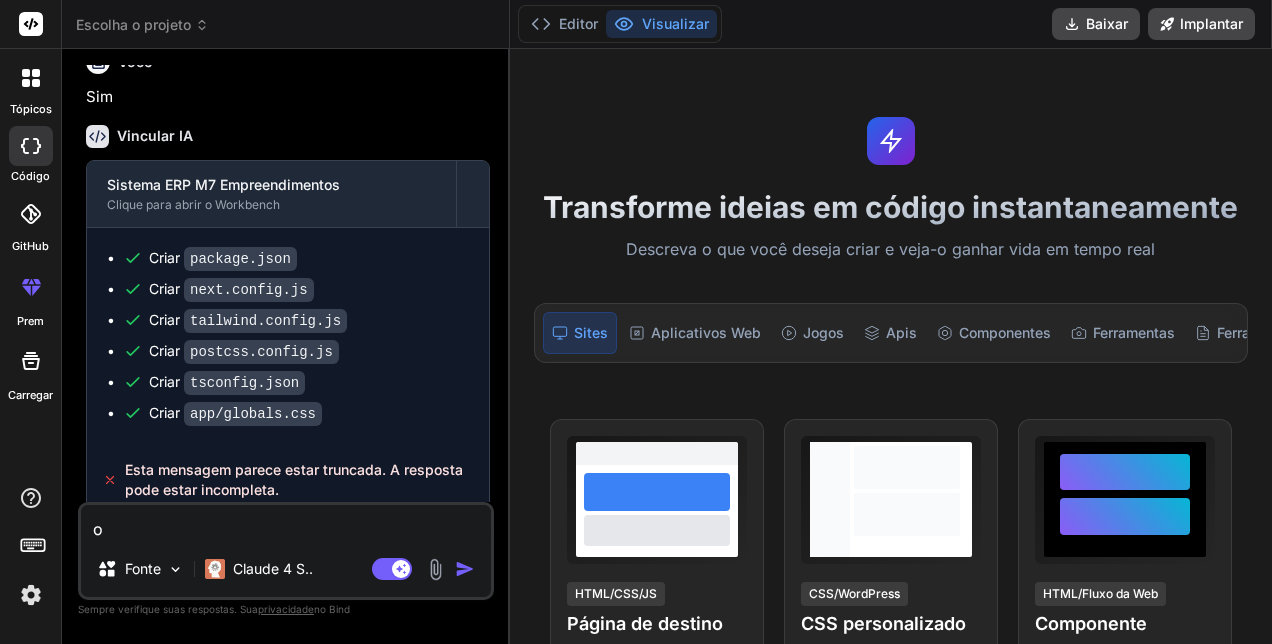 type on "ok" 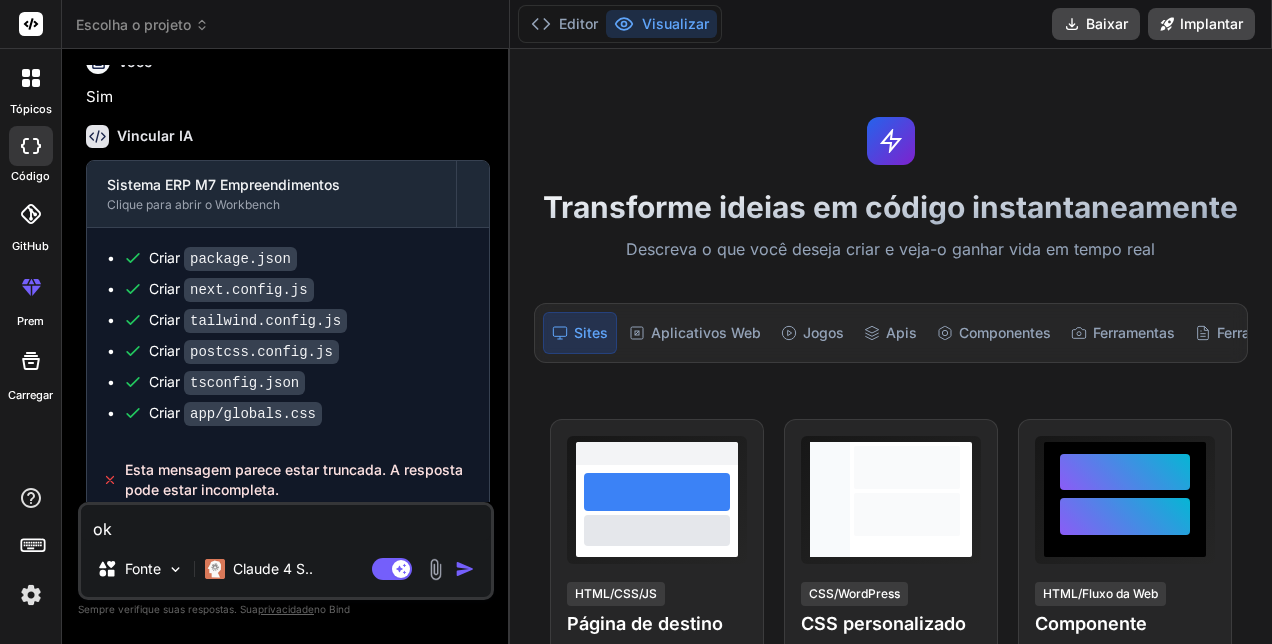type on "x" 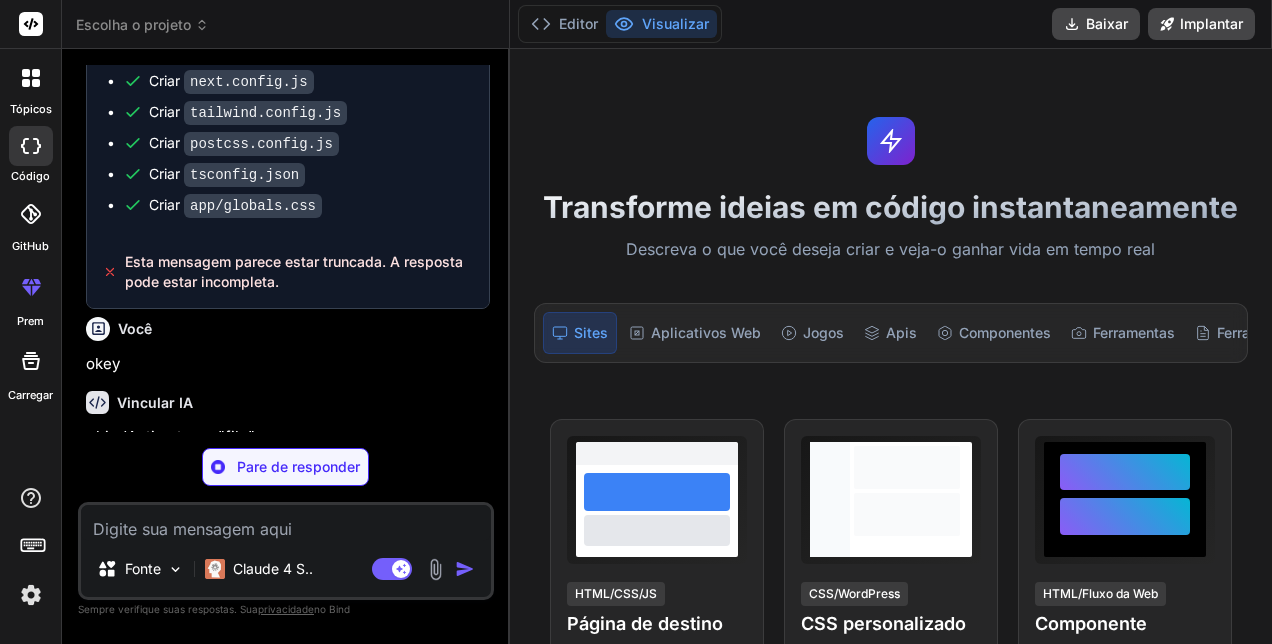 scroll, scrollTop: 2434, scrollLeft: 0, axis: vertical 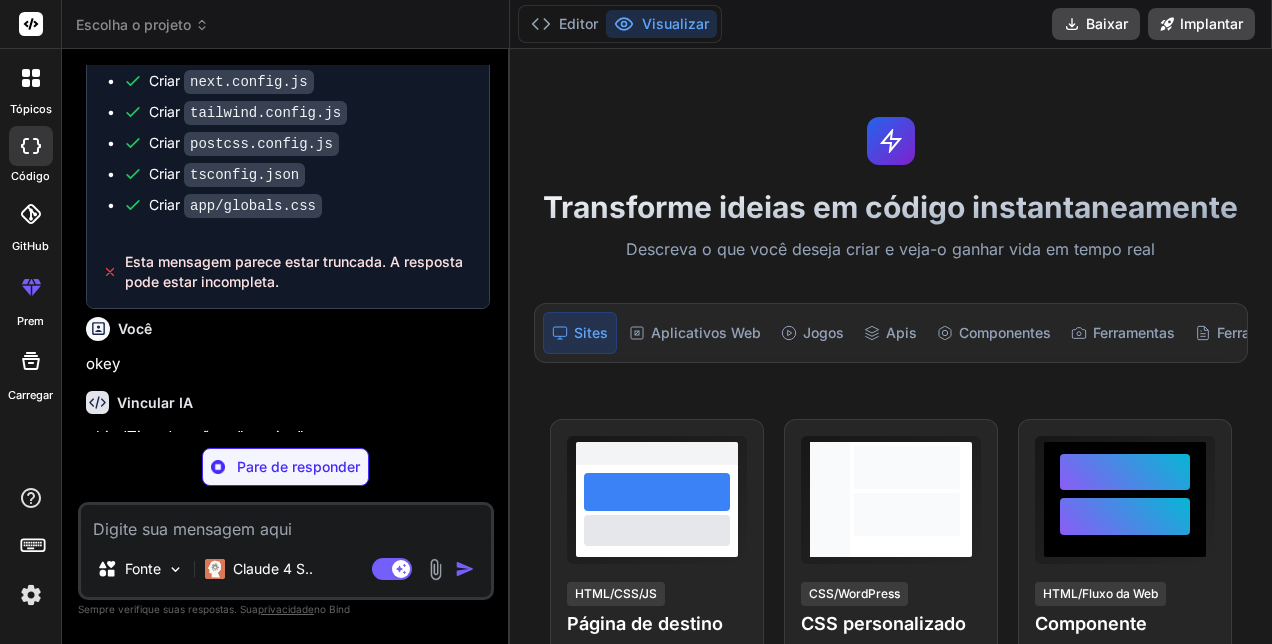 click 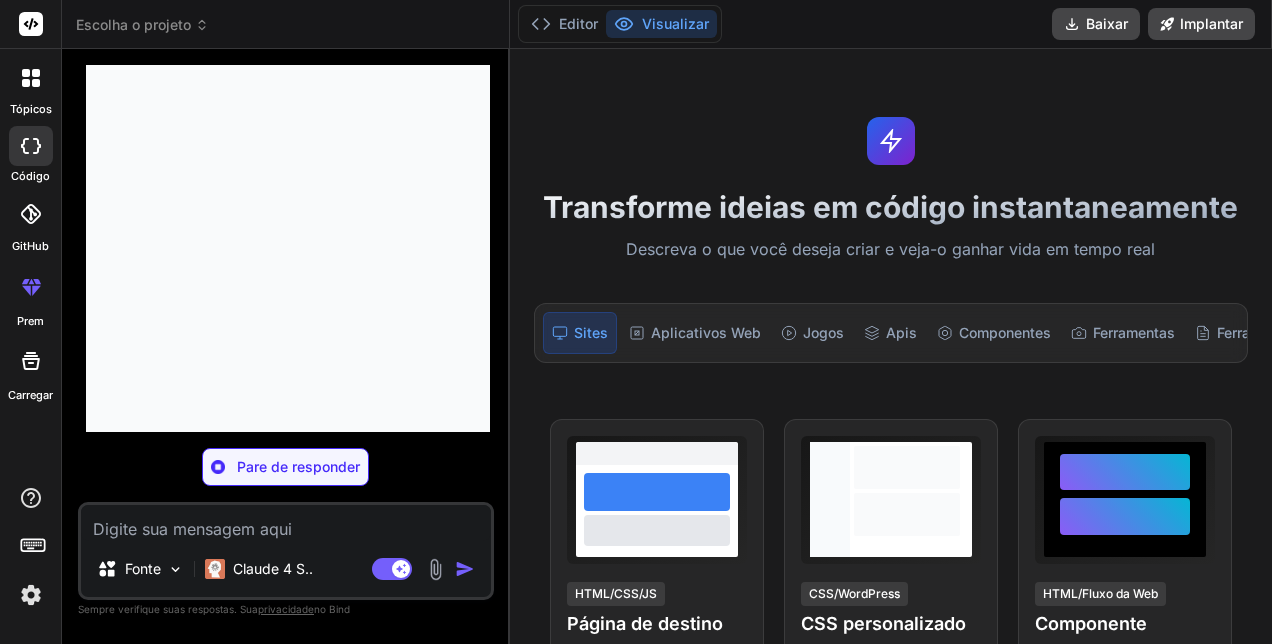 scroll, scrollTop: 7260, scrollLeft: 0, axis: vertical 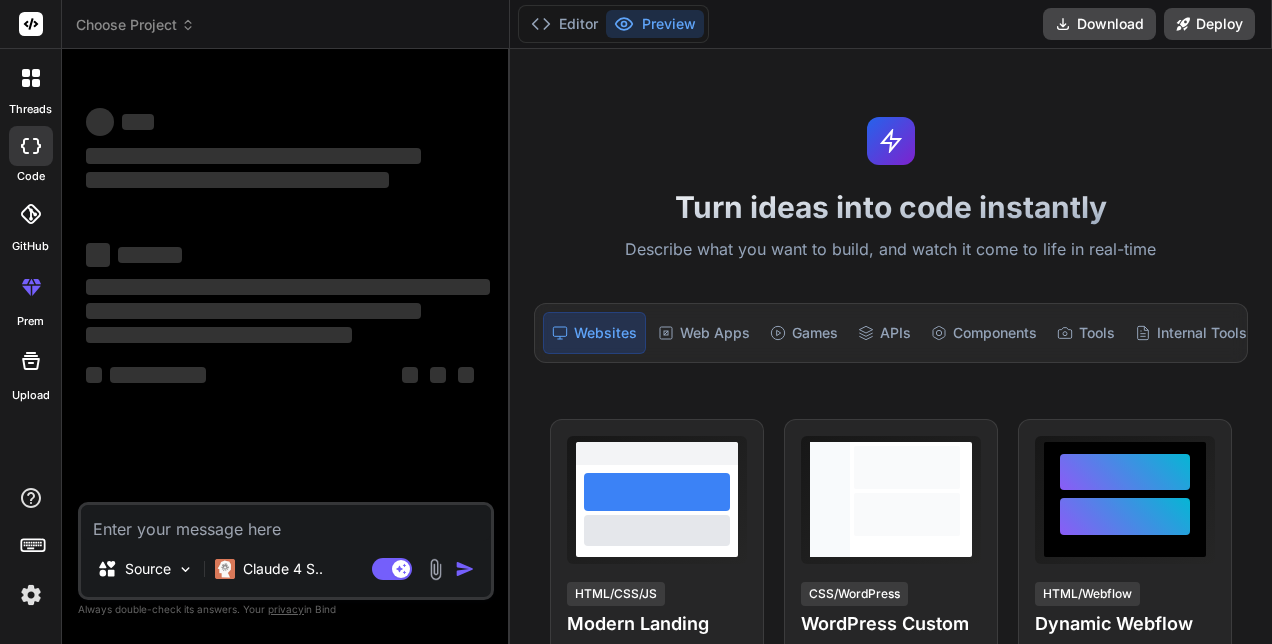 drag, startPoint x: 1155, startPoint y: 170, endPoint x: 1108, endPoint y: 170, distance: 47 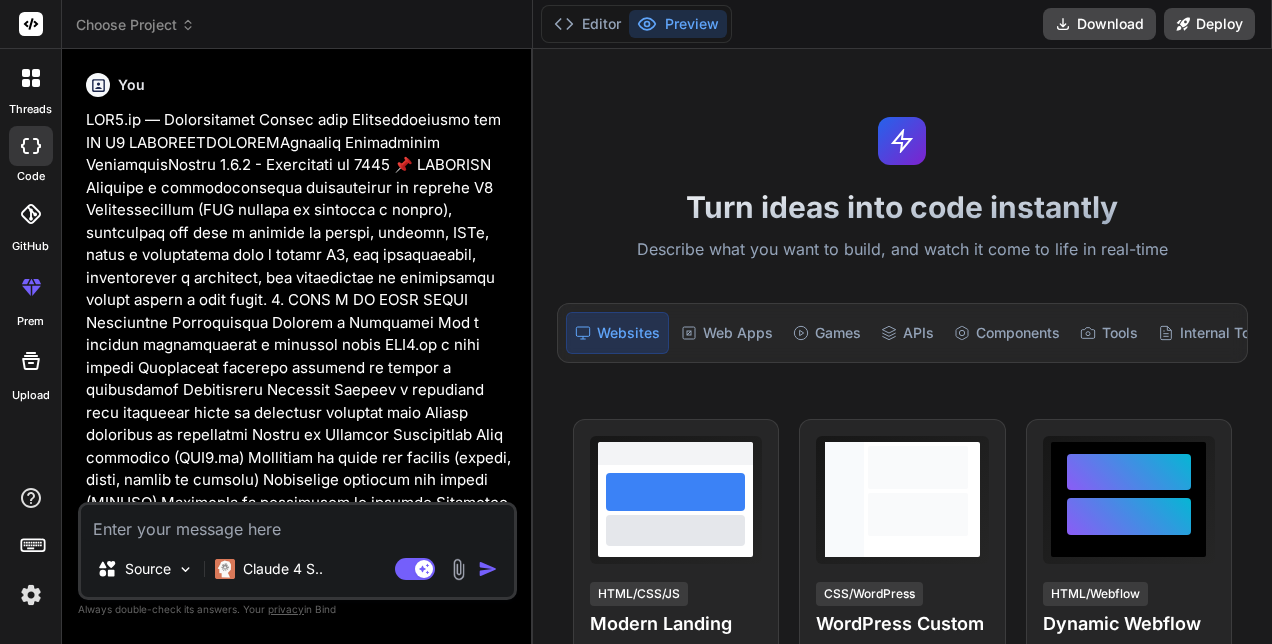 type on "x" 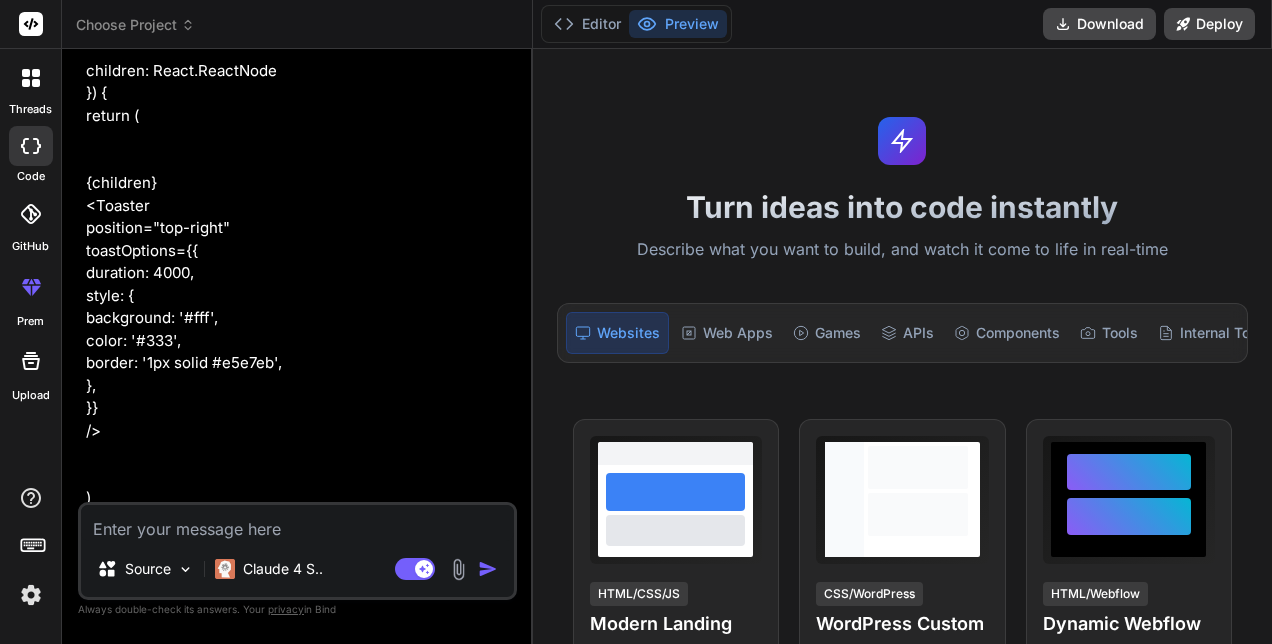 scroll, scrollTop: 5086, scrollLeft: 0, axis: vertical 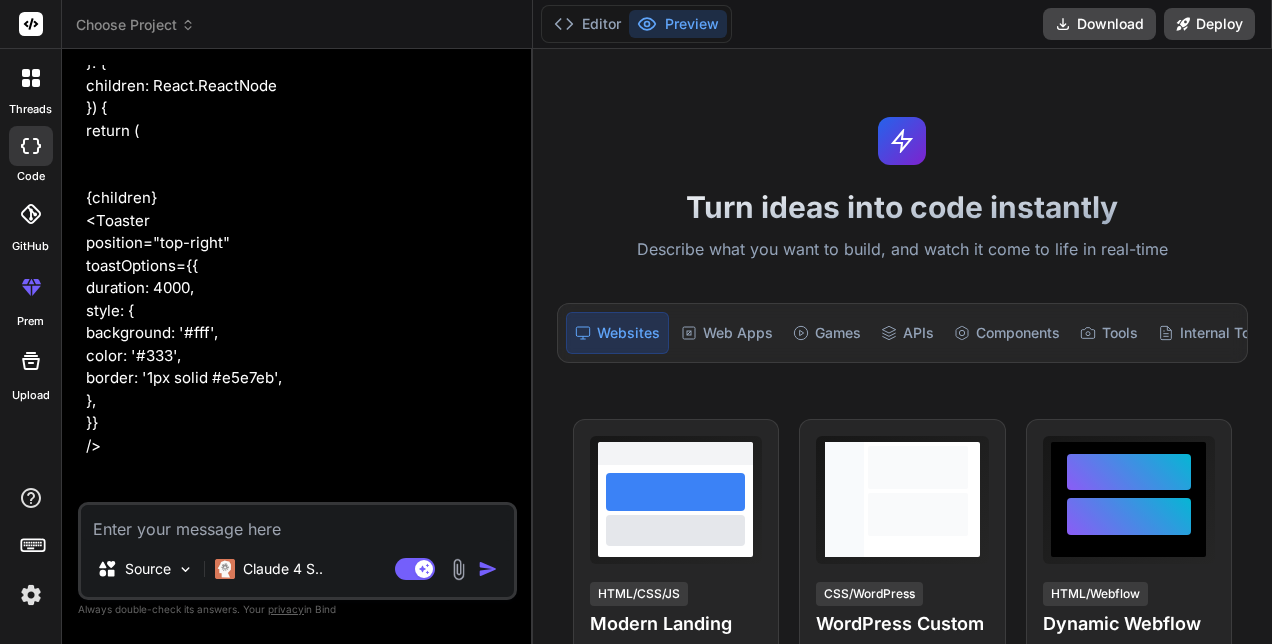 click on "Preview" at bounding box center (678, 24) 